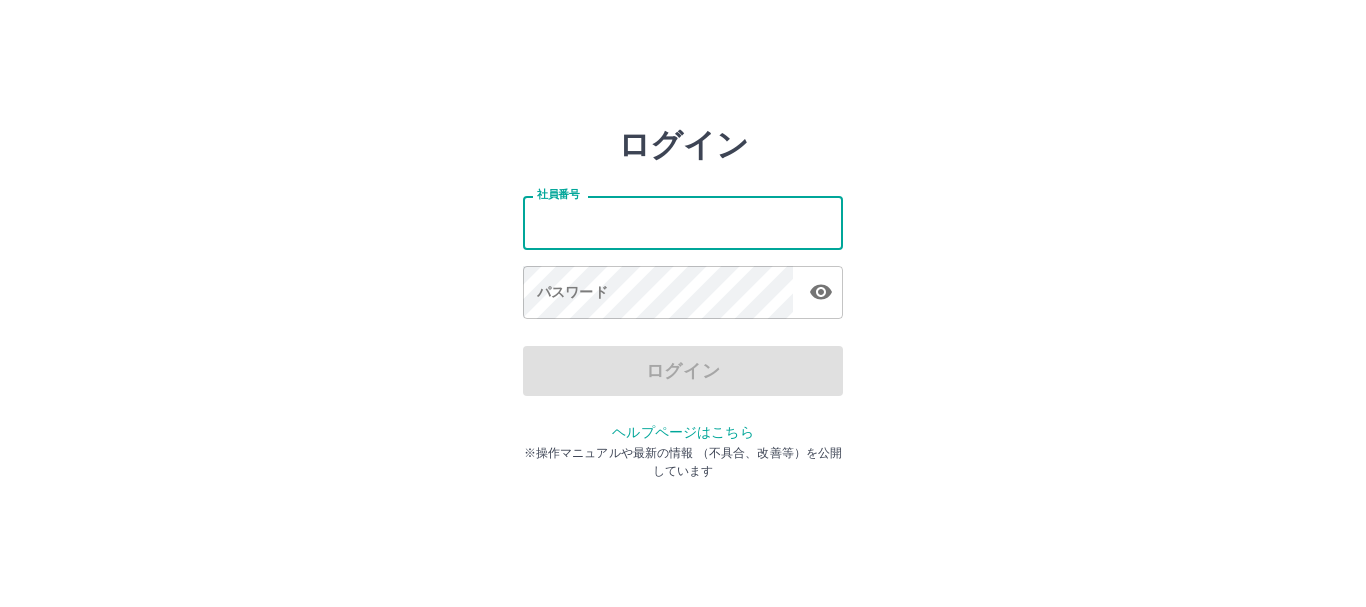 scroll, scrollTop: 0, scrollLeft: 0, axis: both 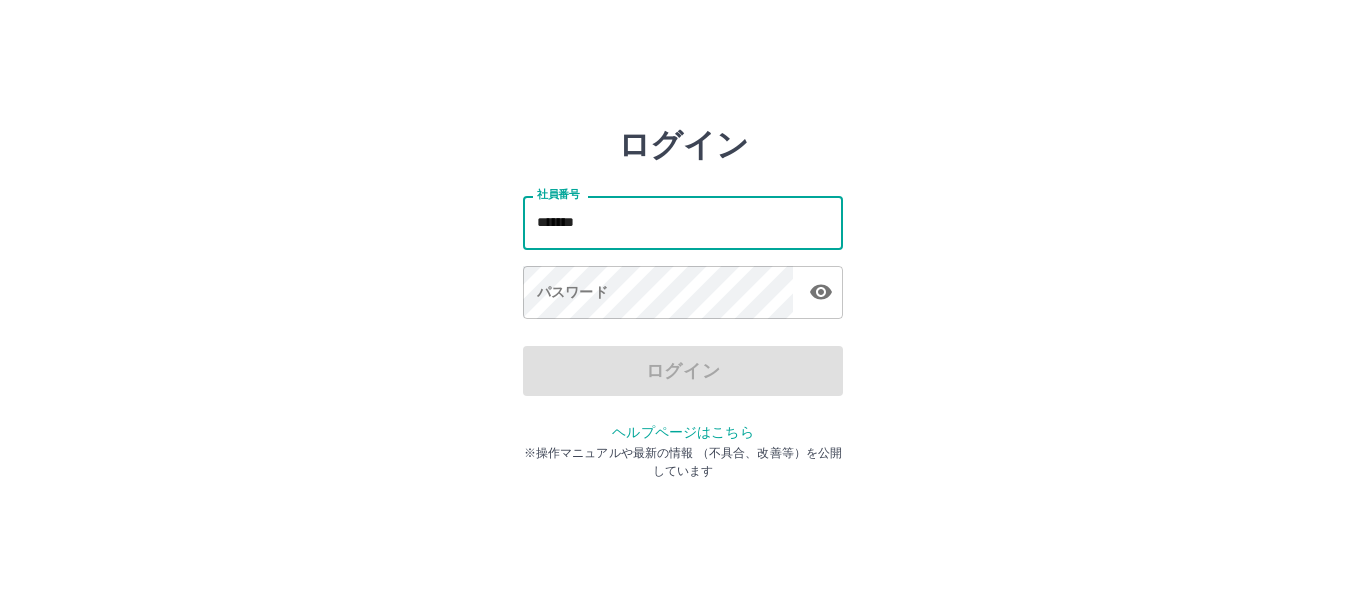 type on "*******" 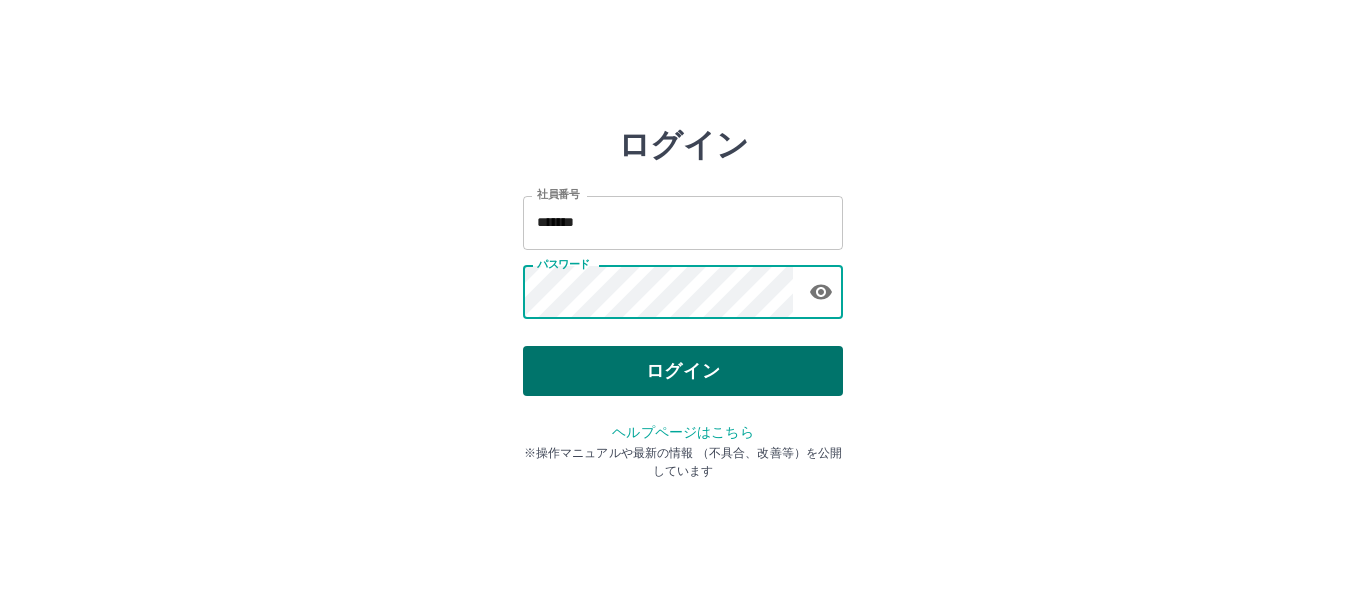 click on "ログイン" at bounding box center (683, 371) 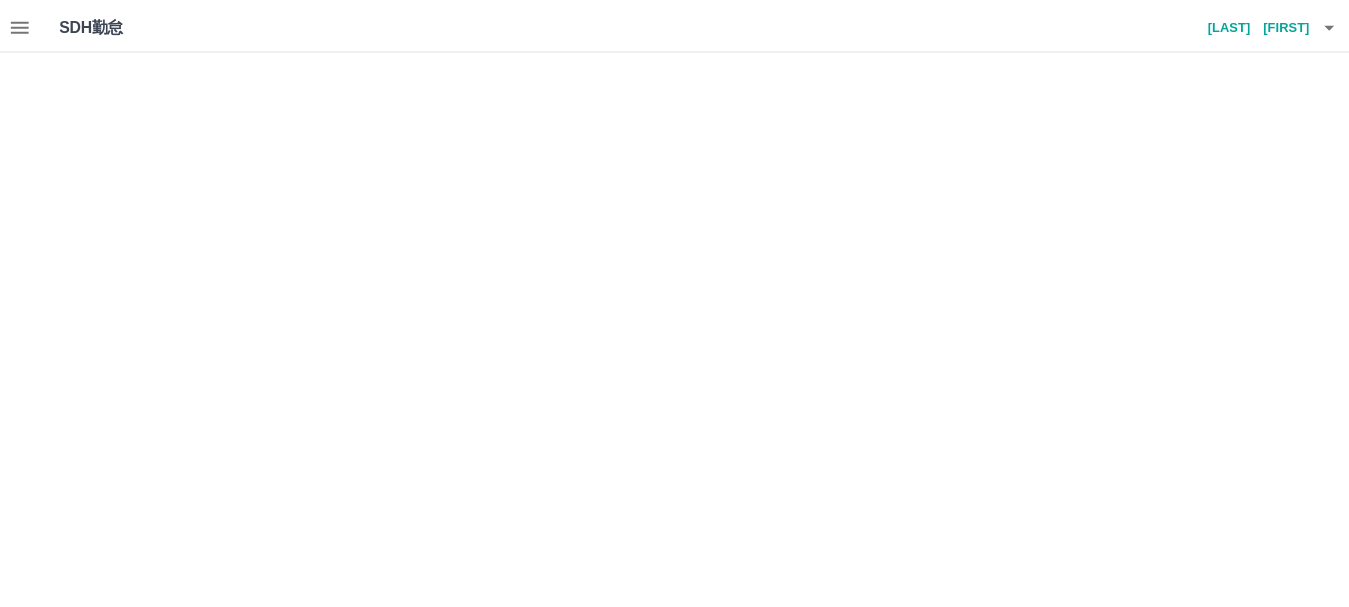 scroll, scrollTop: 0, scrollLeft: 0, axis: both 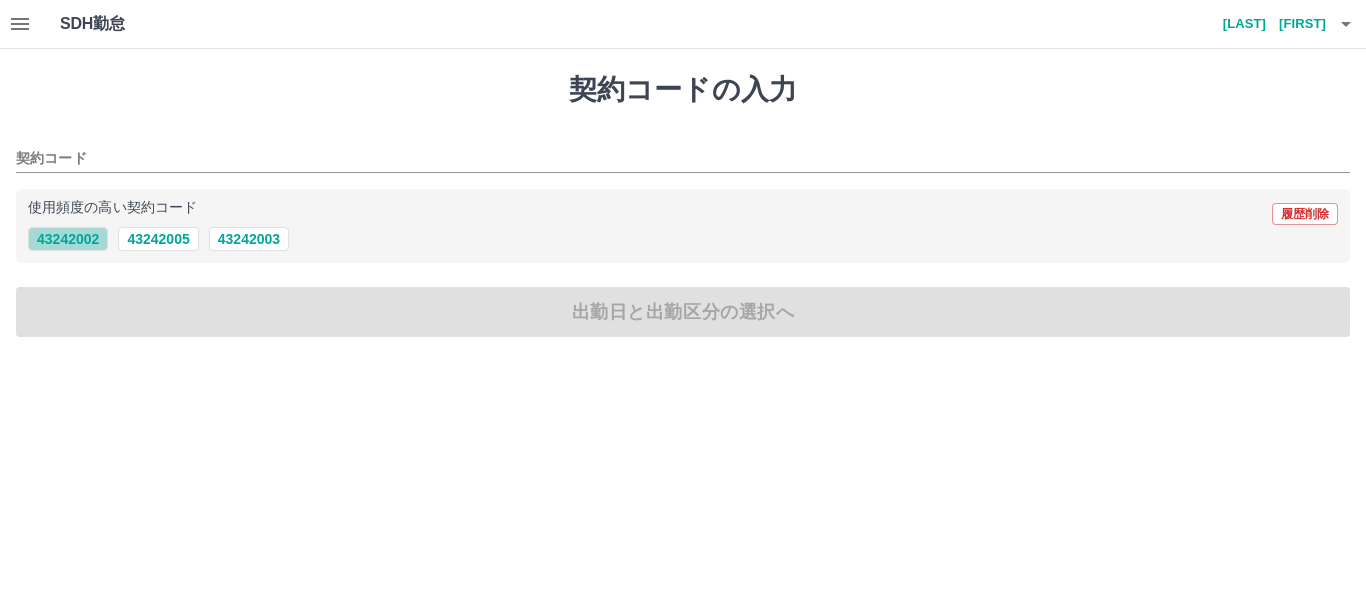 click on "43242002" at bounding box center (68, 239) 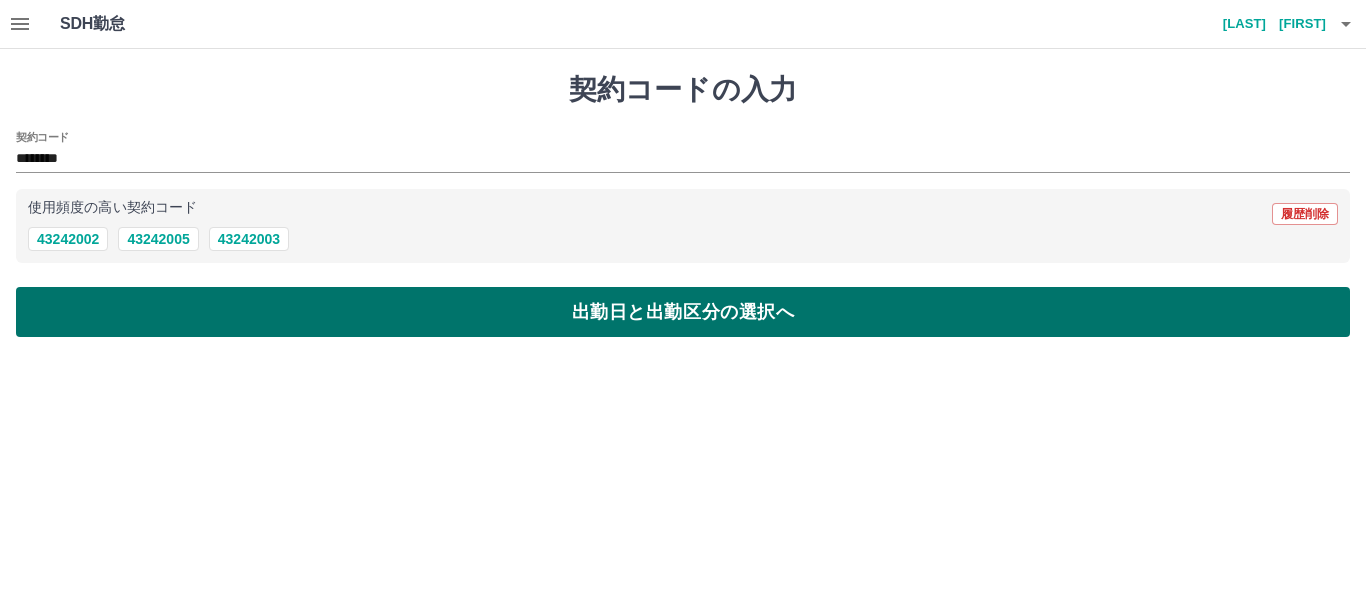 click on "出勤日と出勤区分の選択へ" at bounding box center (683, 312) 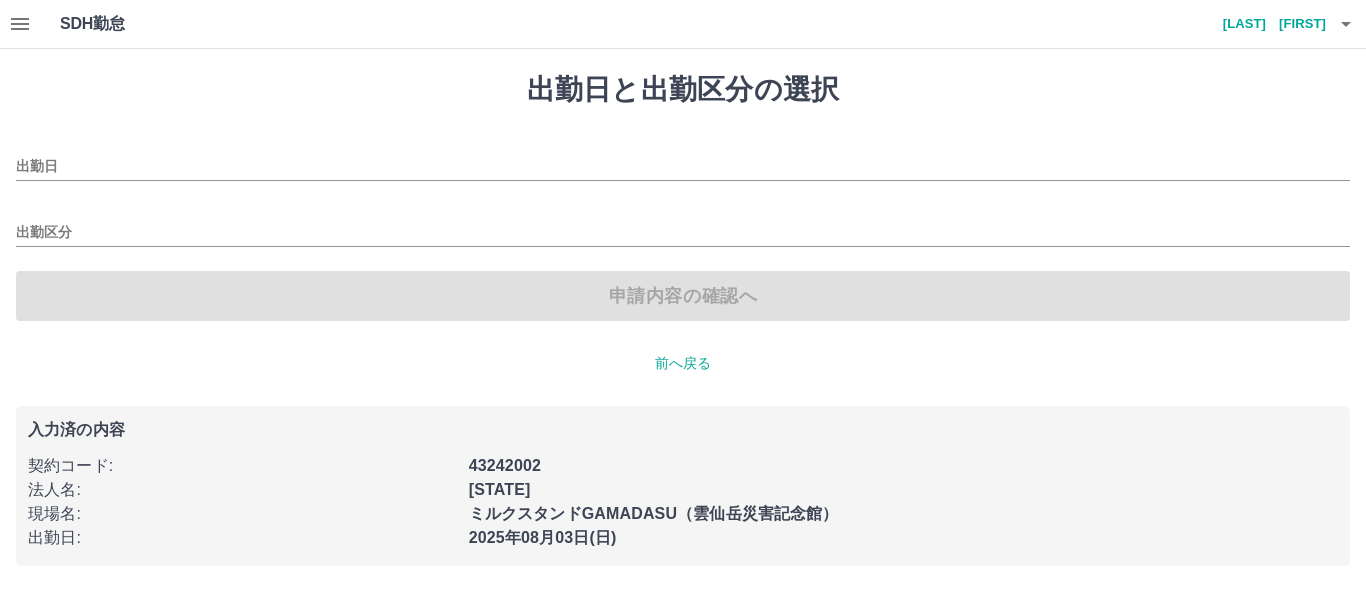 type on "**********" 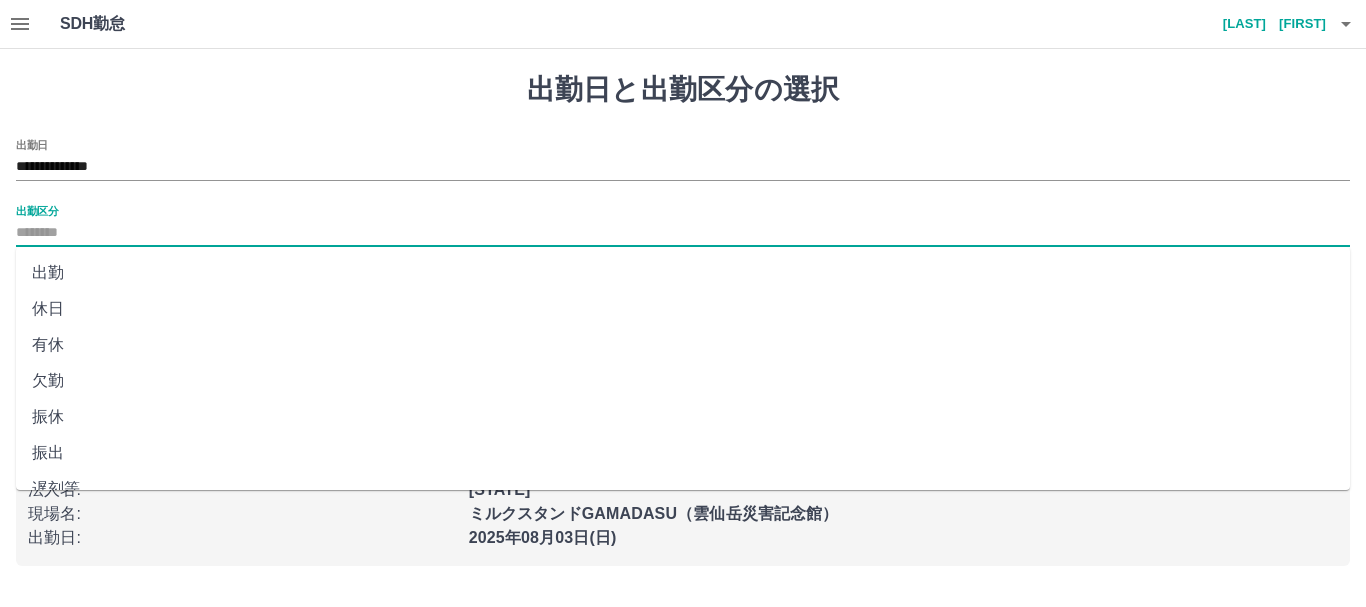 drag, startPoint x: 58, startPoint y: 225, endPoint x: 69, endPoint y: 231, distance: 12.529964 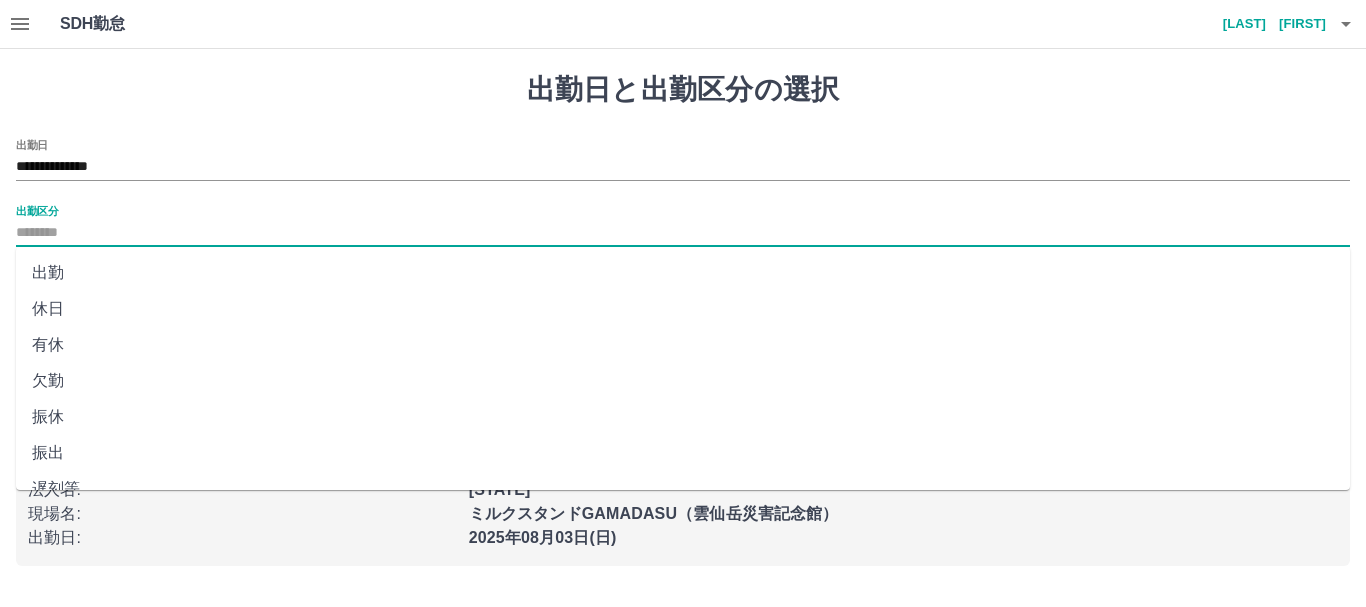 click on "出勤" at bounding box center (683, 273) 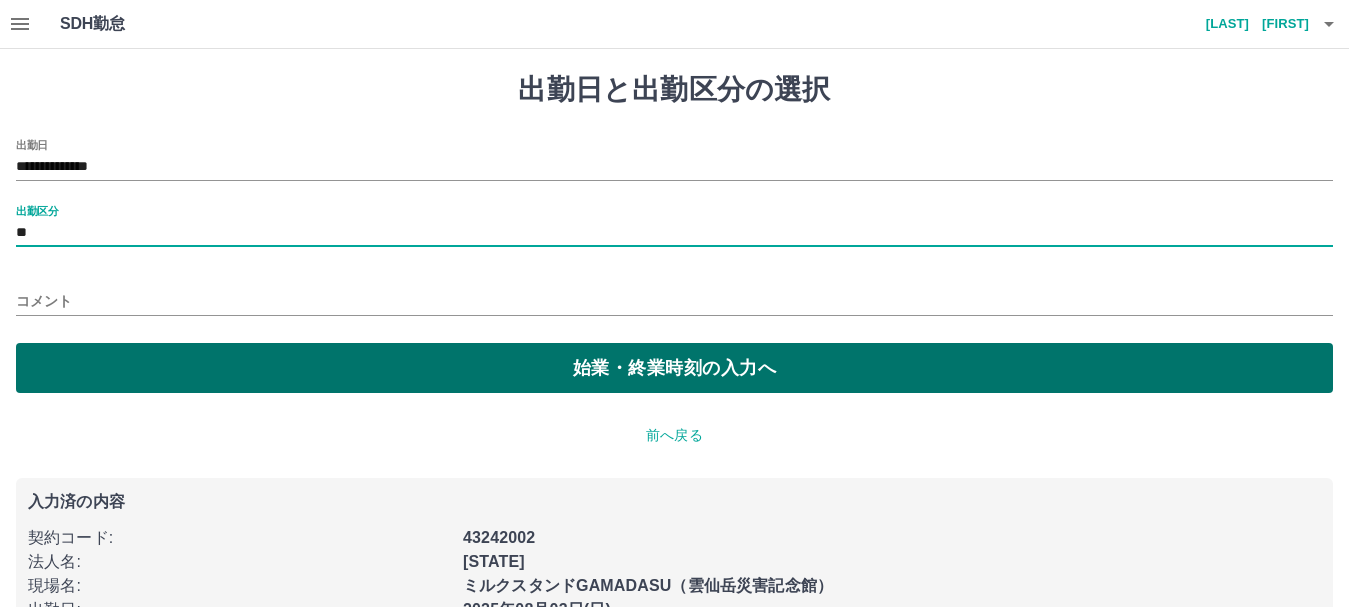 click on "始業・終業時刻の入力へ" at bounding box center [674, 368] 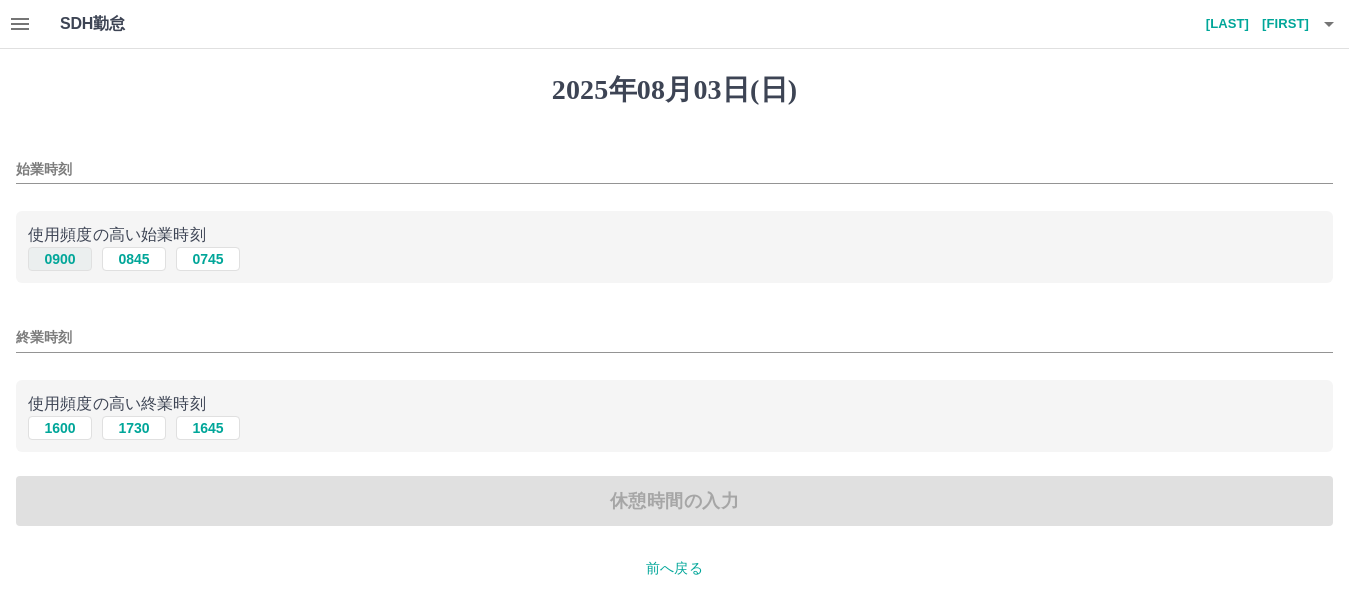 drag, startPoint x: 62, startPoint y: 253, endPoint x: 63, endPoint y: 264, distance: 11.045361 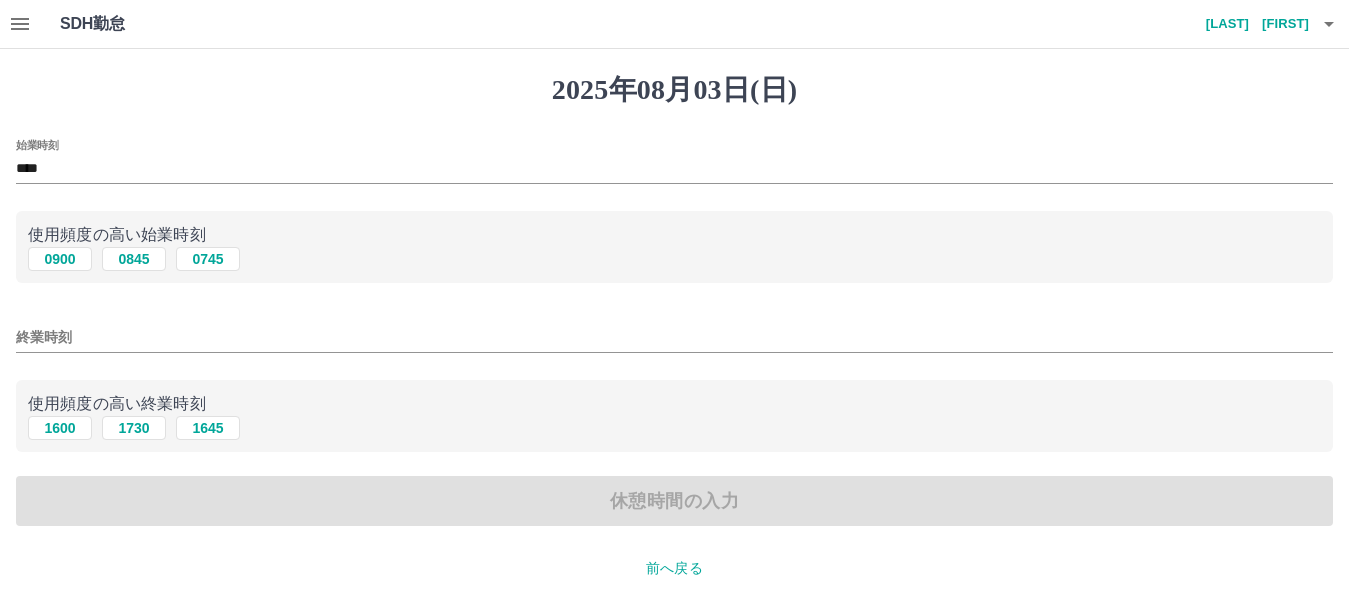 click on "終業時刻" at bounding box center (674, 337) 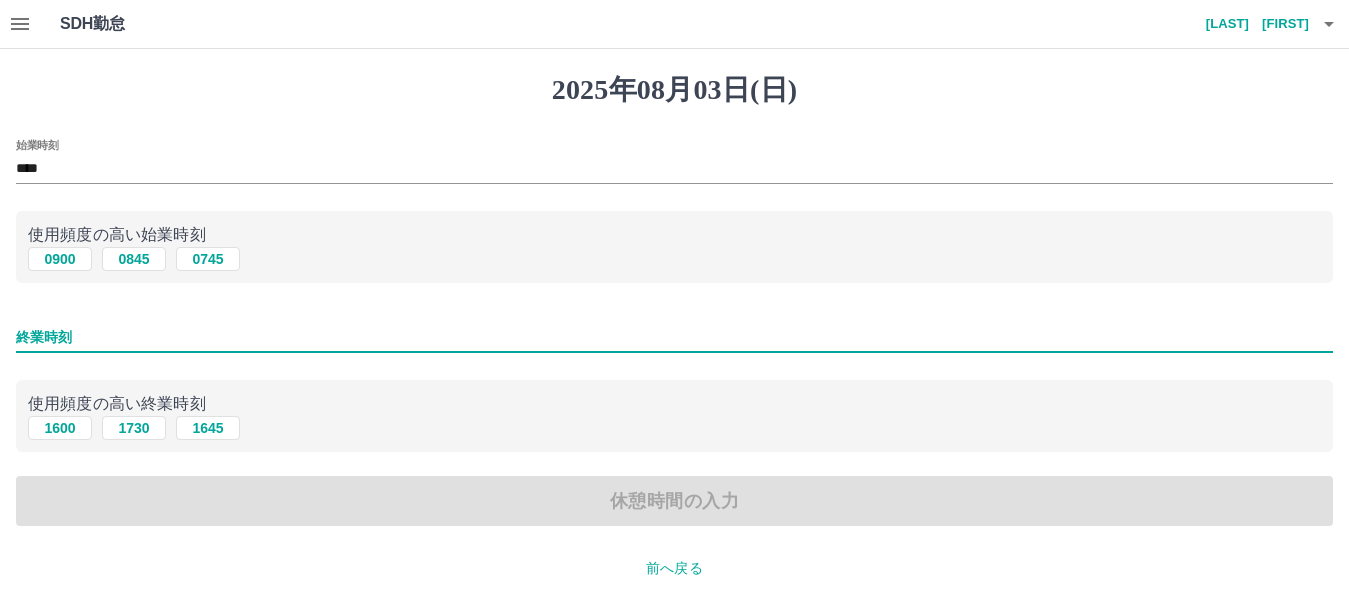 click on "終業時刻" at bounding box center [674, 337] 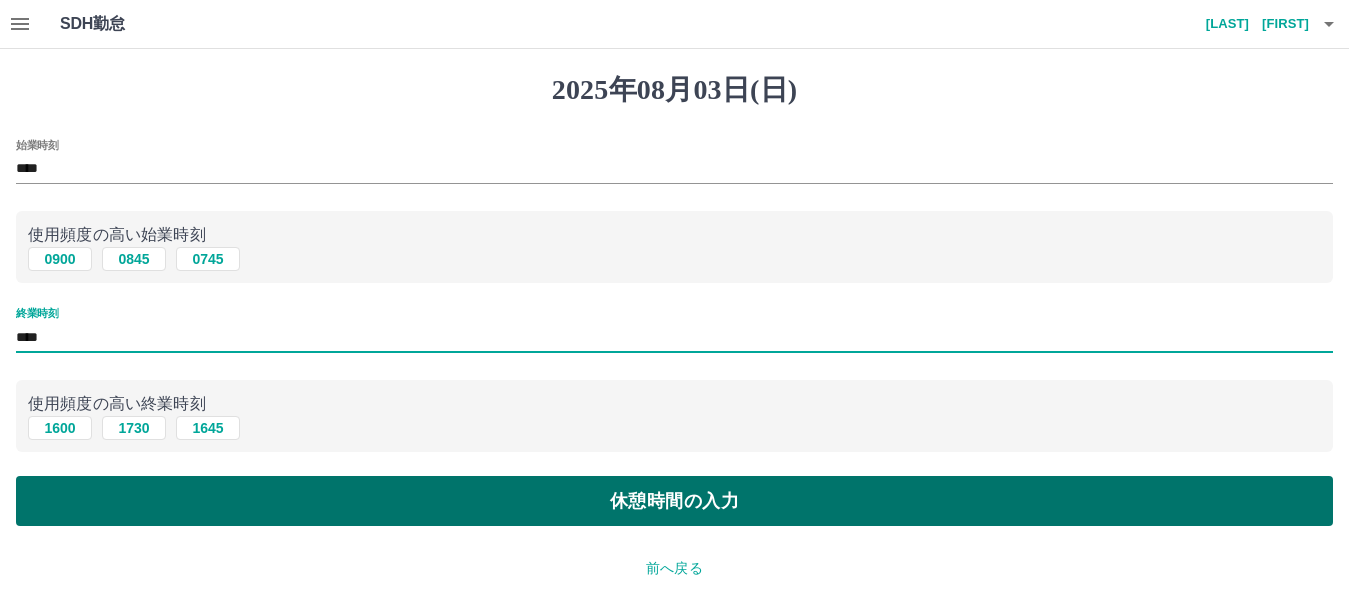 type on "****" 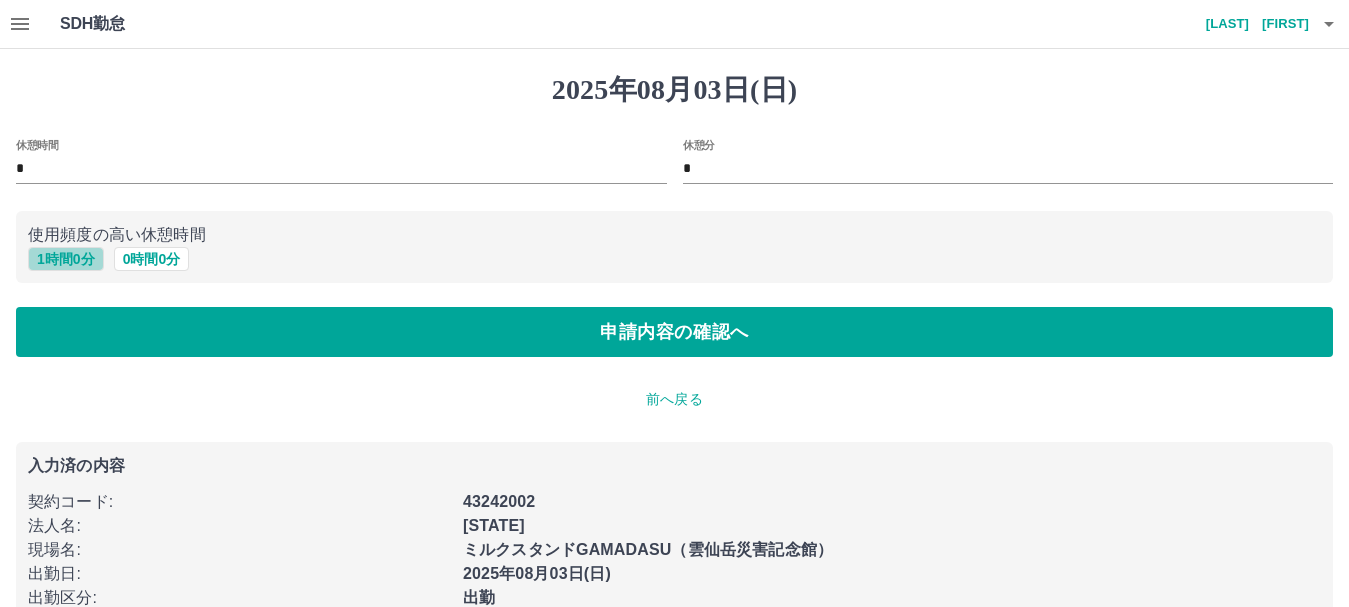 click on "1 時間 0 分" at bounding box center (66, 259) 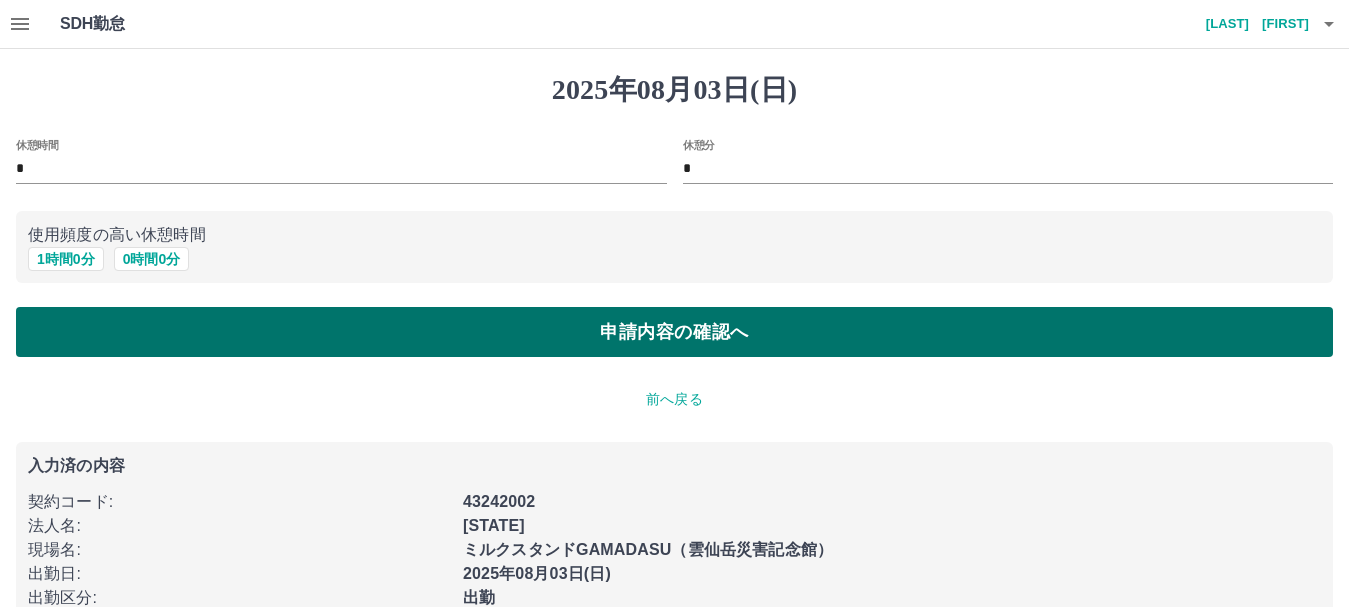 click on "申請内容の確認へ" at bounding box center (674, 332) 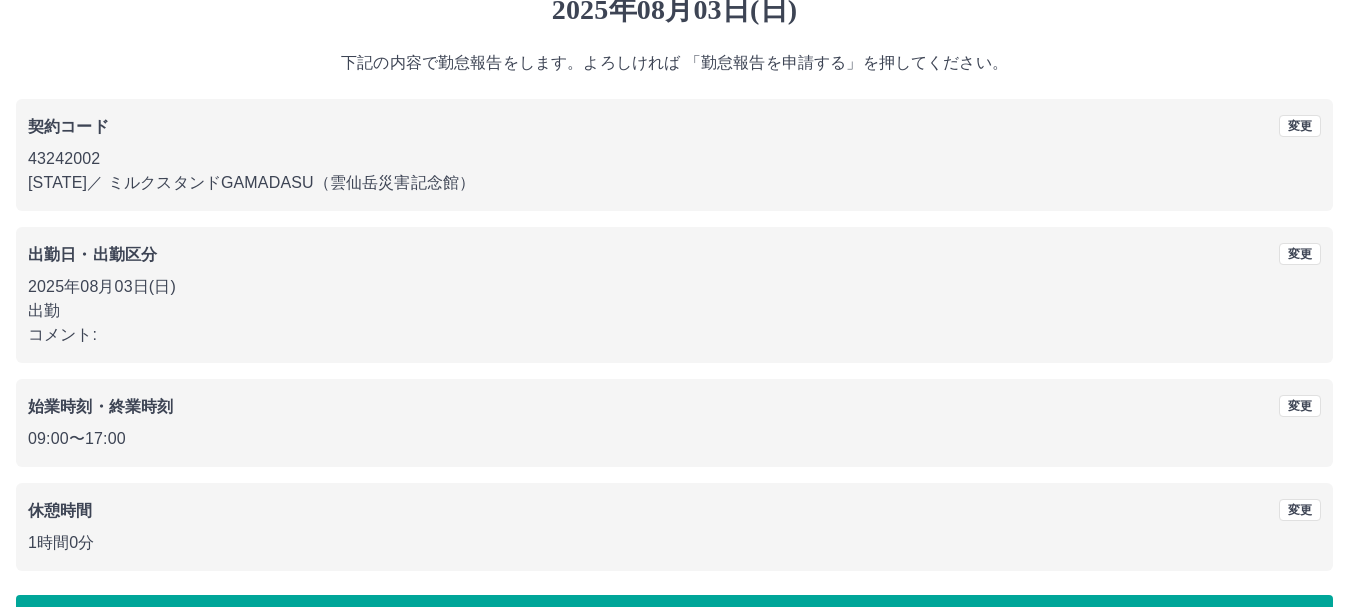 scroll, scrollTop: 142, scrollLeft: 0, axis: vertical 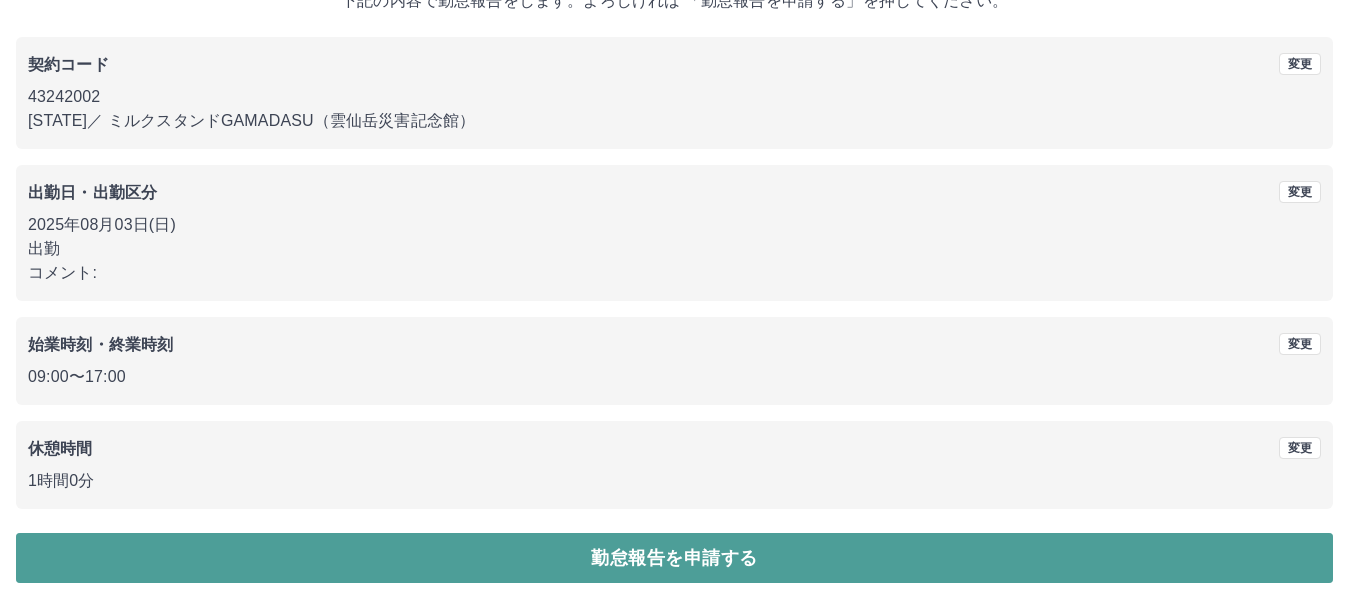 click on "勤怠報告を申請する" at bounding box center (674, 558) 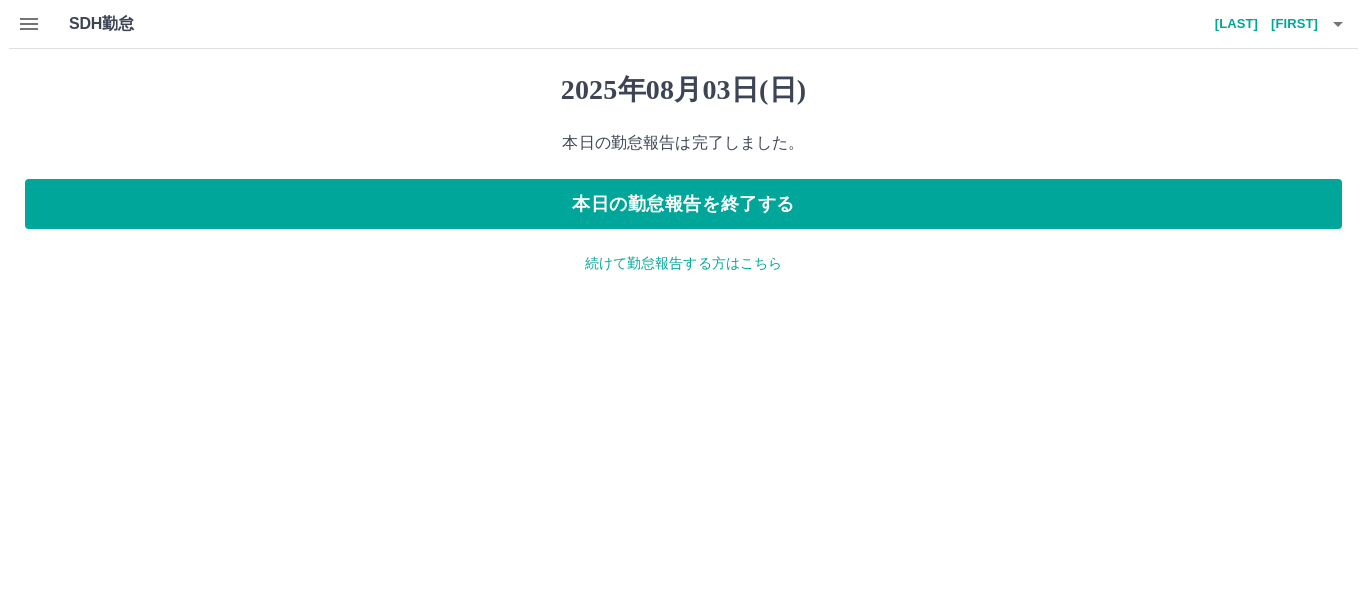 scroll, scrollTop: 0, scrollLeft: 0, axis: both 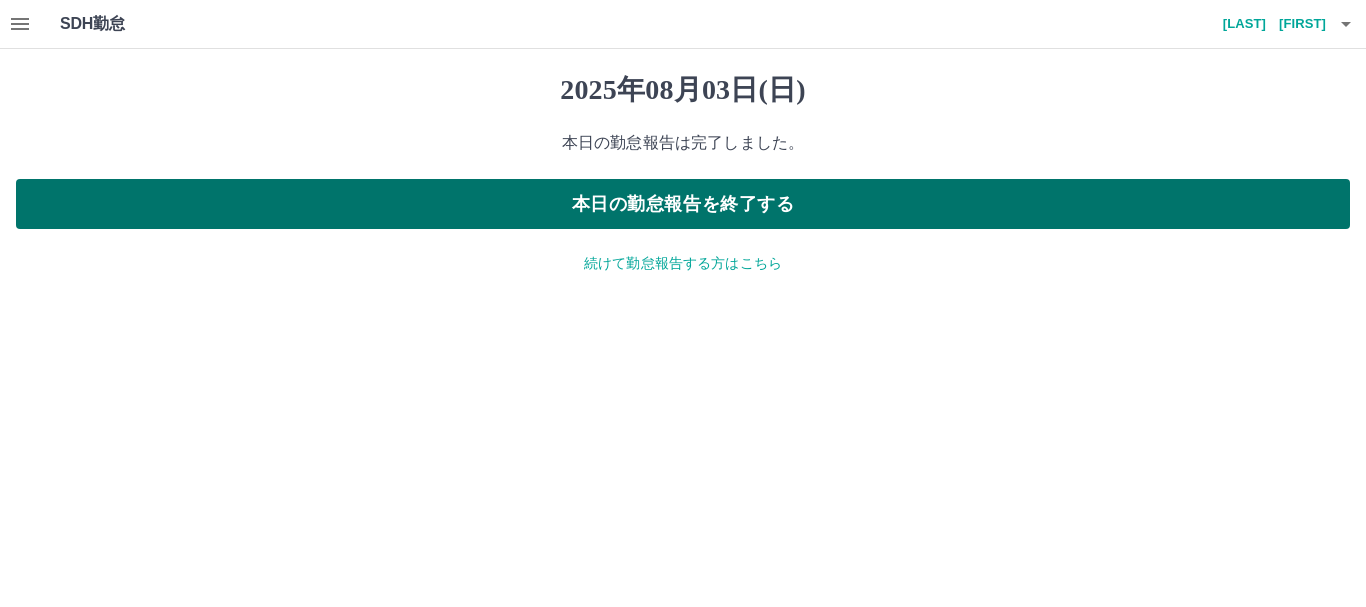 click on "本日の勤怠報告を終了する" at bounding box center (683, 204) 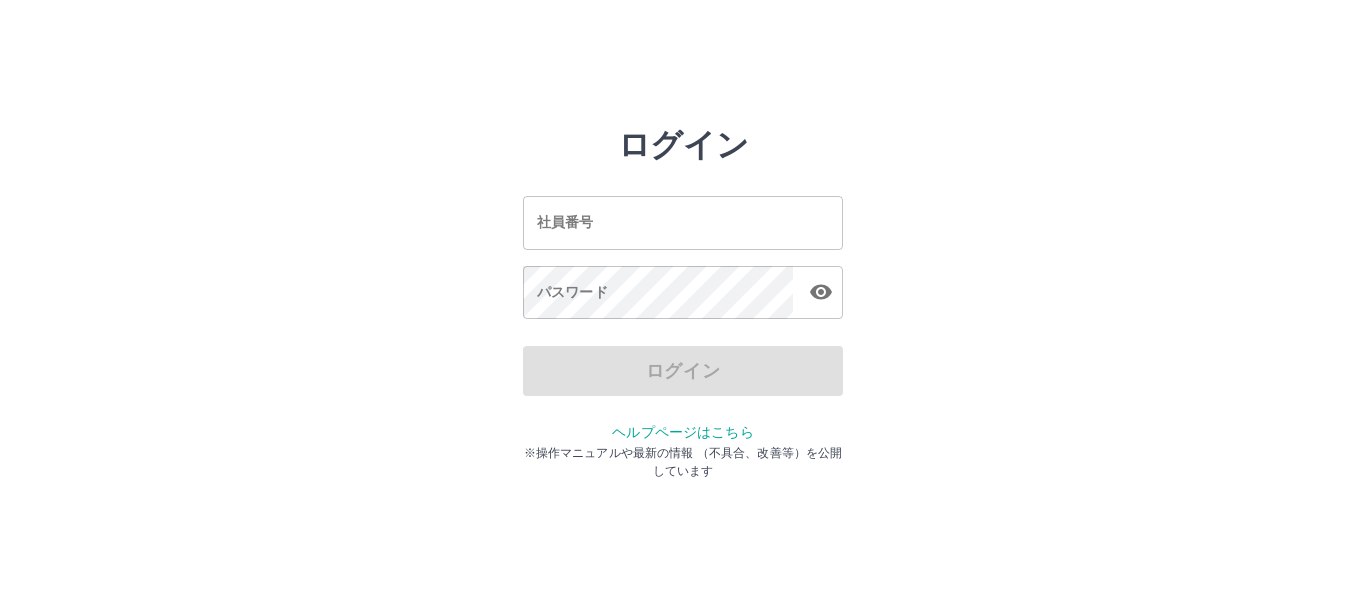 scroll, scrollTop: 0, scrollLeft: 0, axis: both 